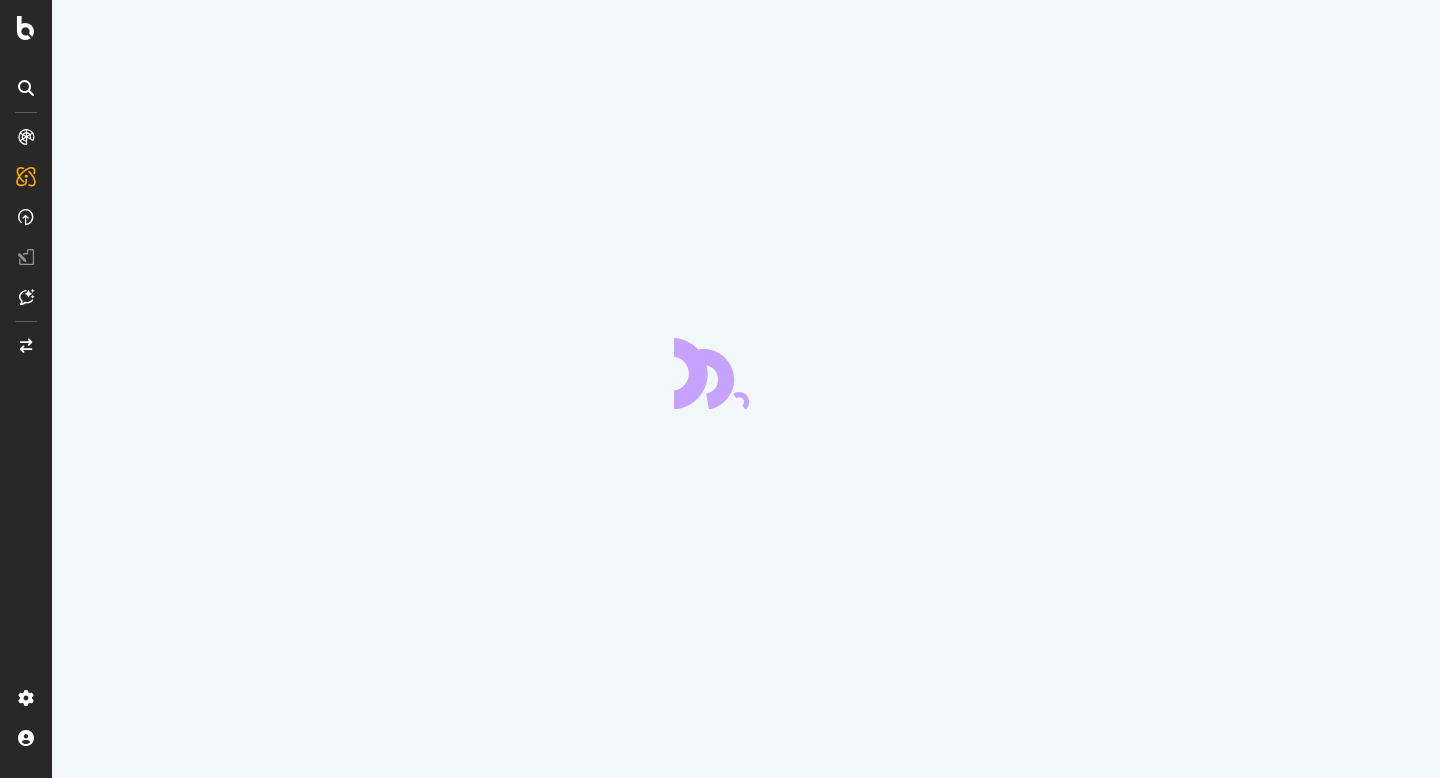 scroll, scrollTop: 0, scrollLeft: 0, axis: both 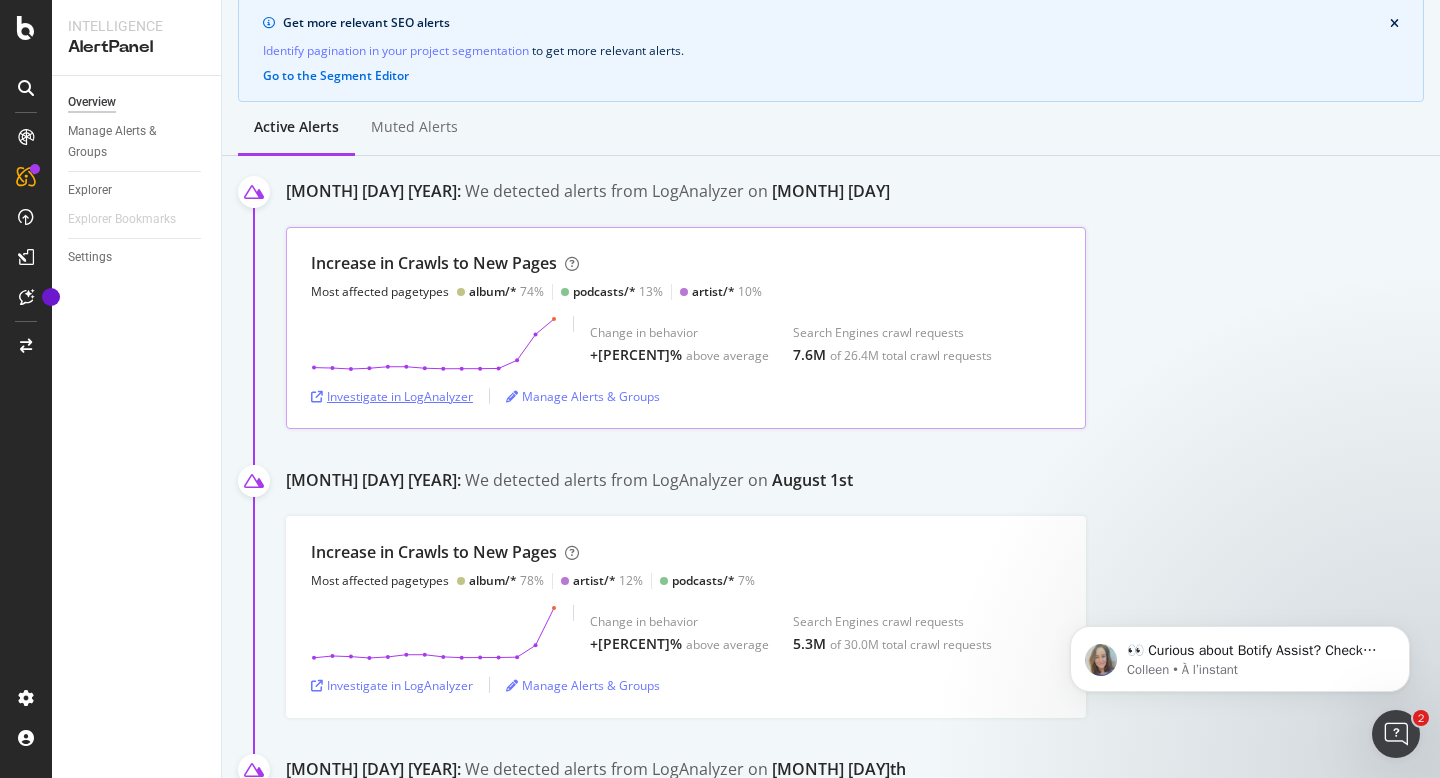 click on "Investigate in LogAnalyzer" at bounding box center (392, 396) 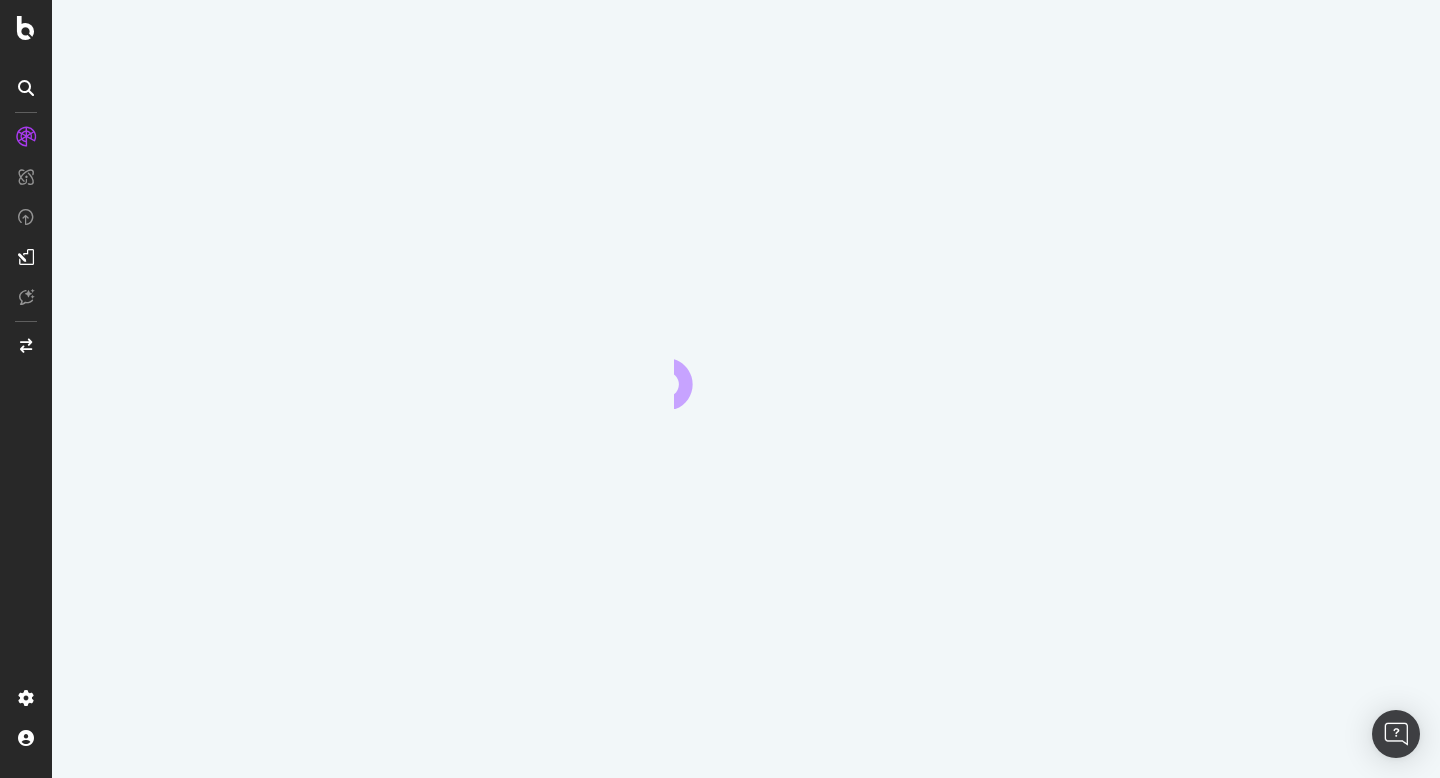 scroll, scrollTop: 0, scrollLeft: 0, axis: both 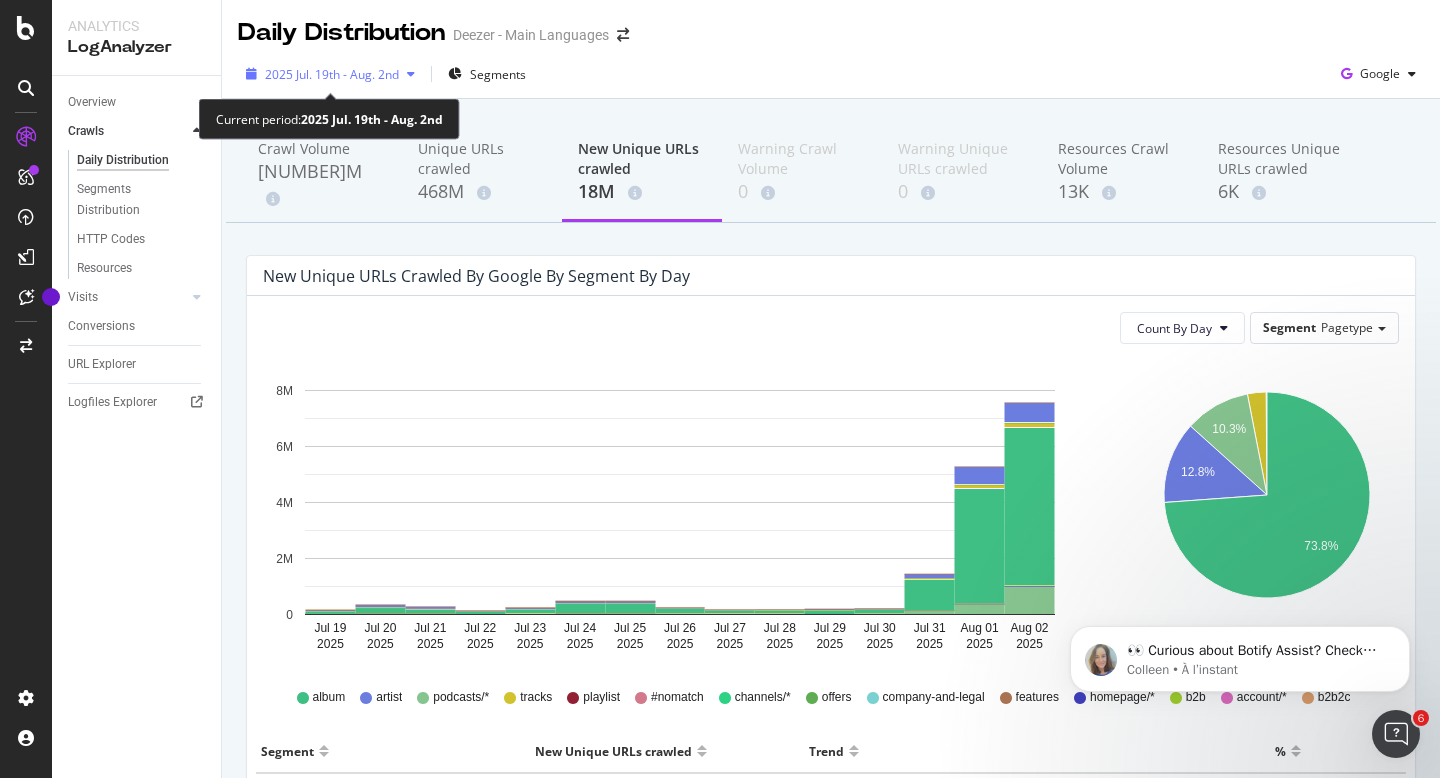 click on "2025 Jul. 19th - Aug. 2nd" at bounding box center (332, 74) 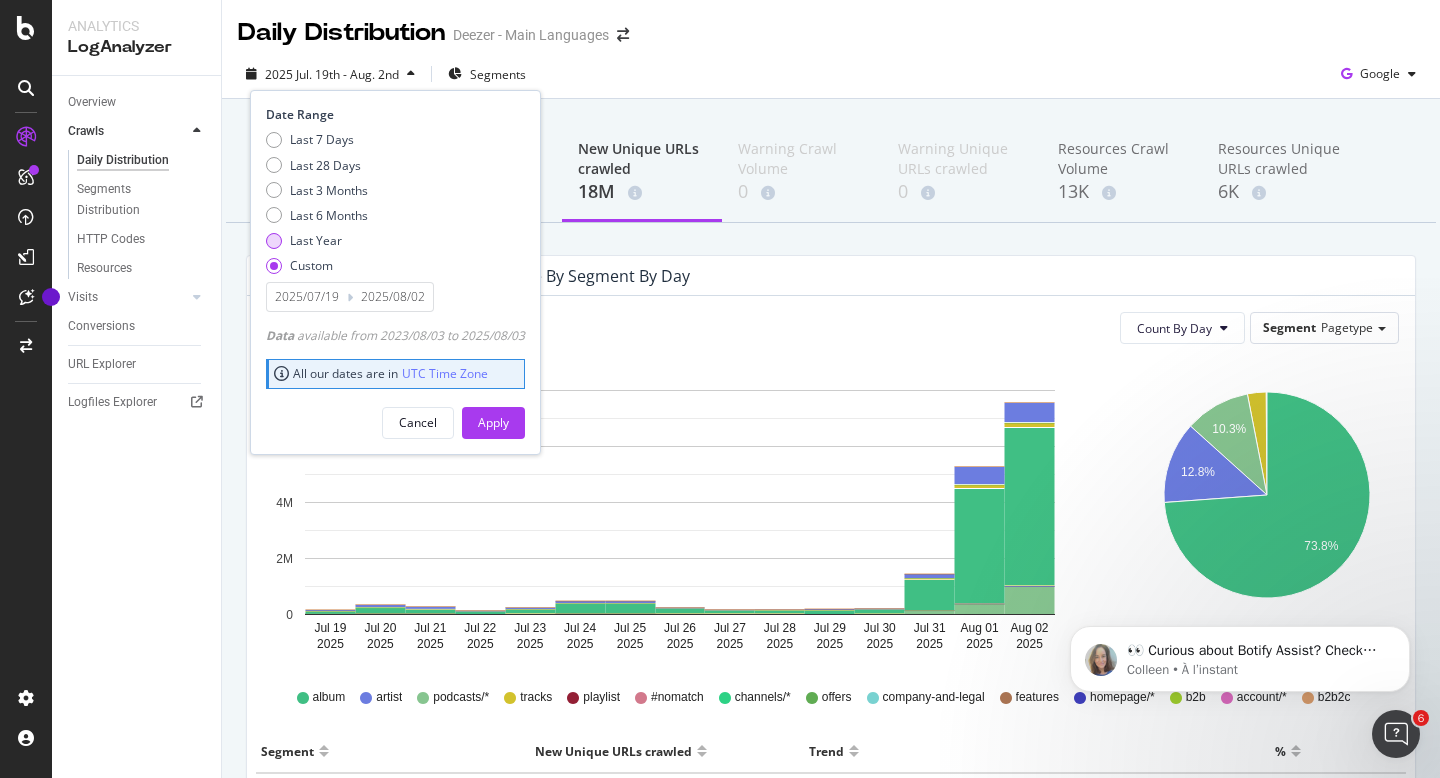 click on "Last Year" at bounding box center (316, 240) 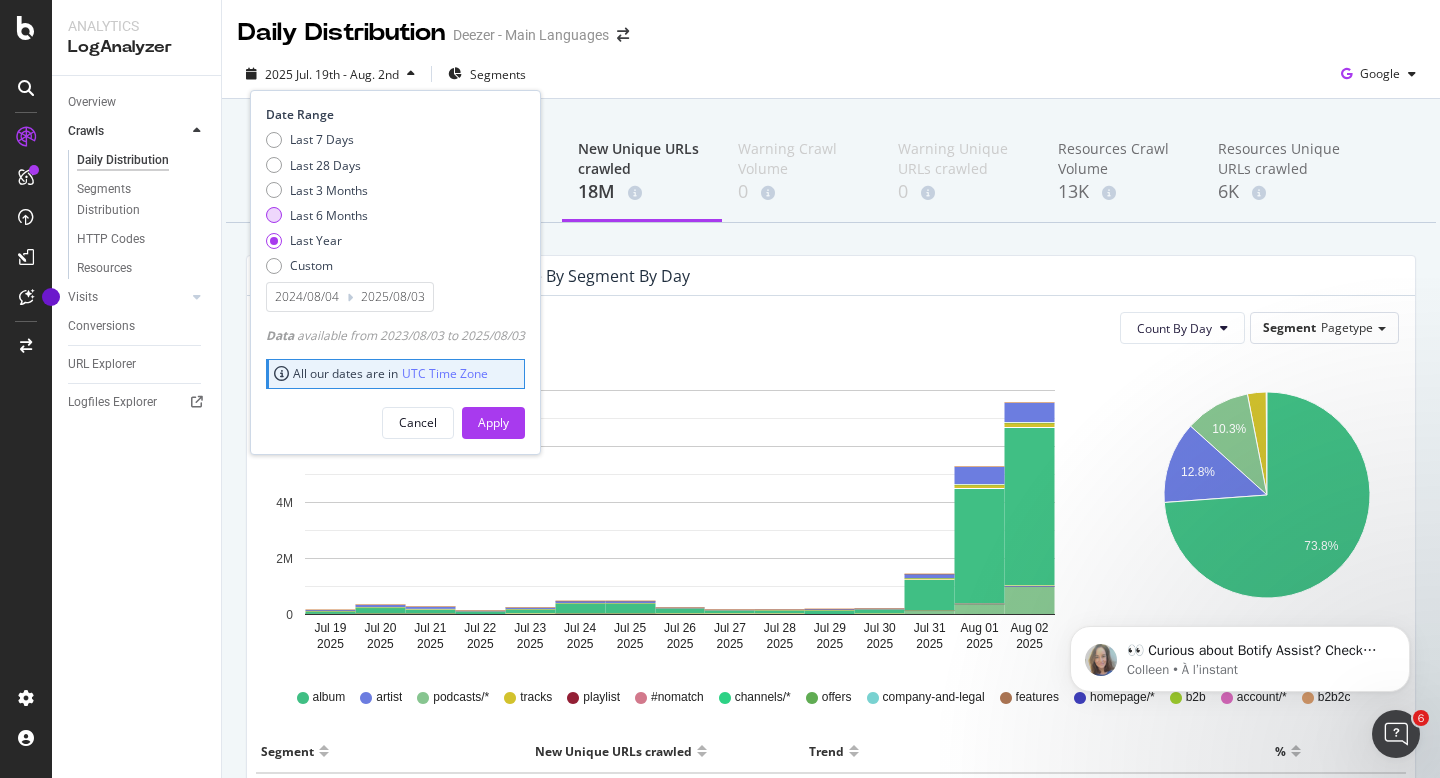 click on "Last 6 Months" at bounding box center [329, 215] 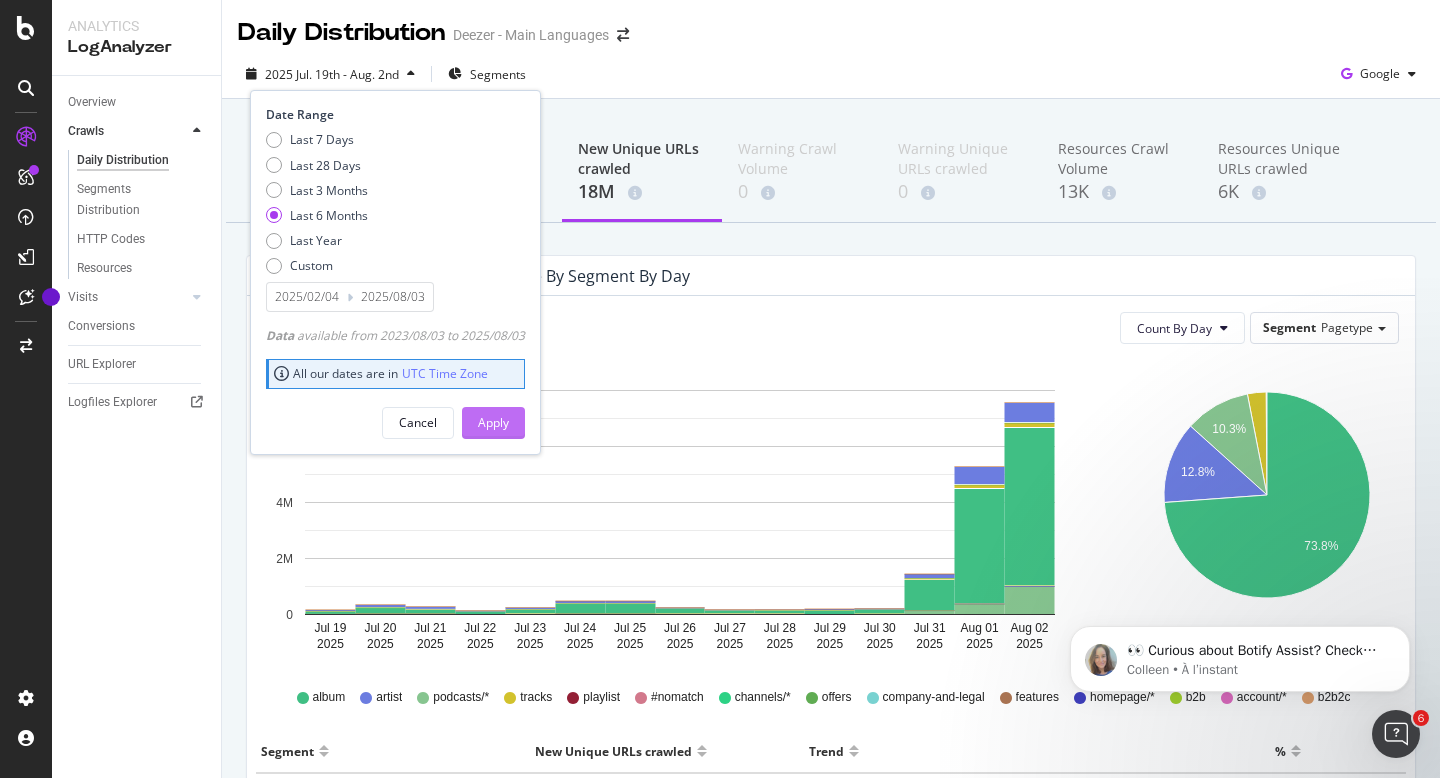 click on "Apply" at bounding box center (493, 423) 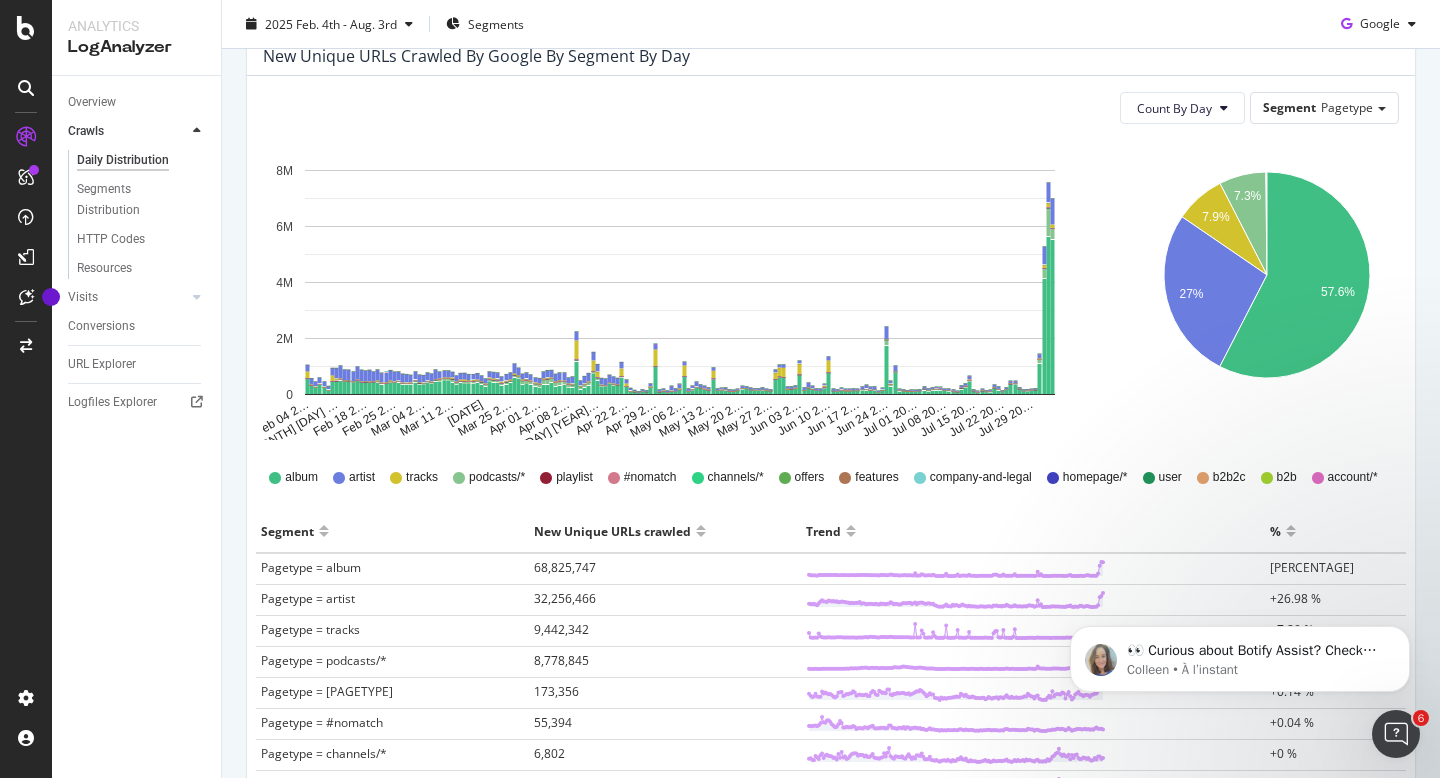 scroll, scrollTop: 186, scrollLeft: 0, axis: vertical 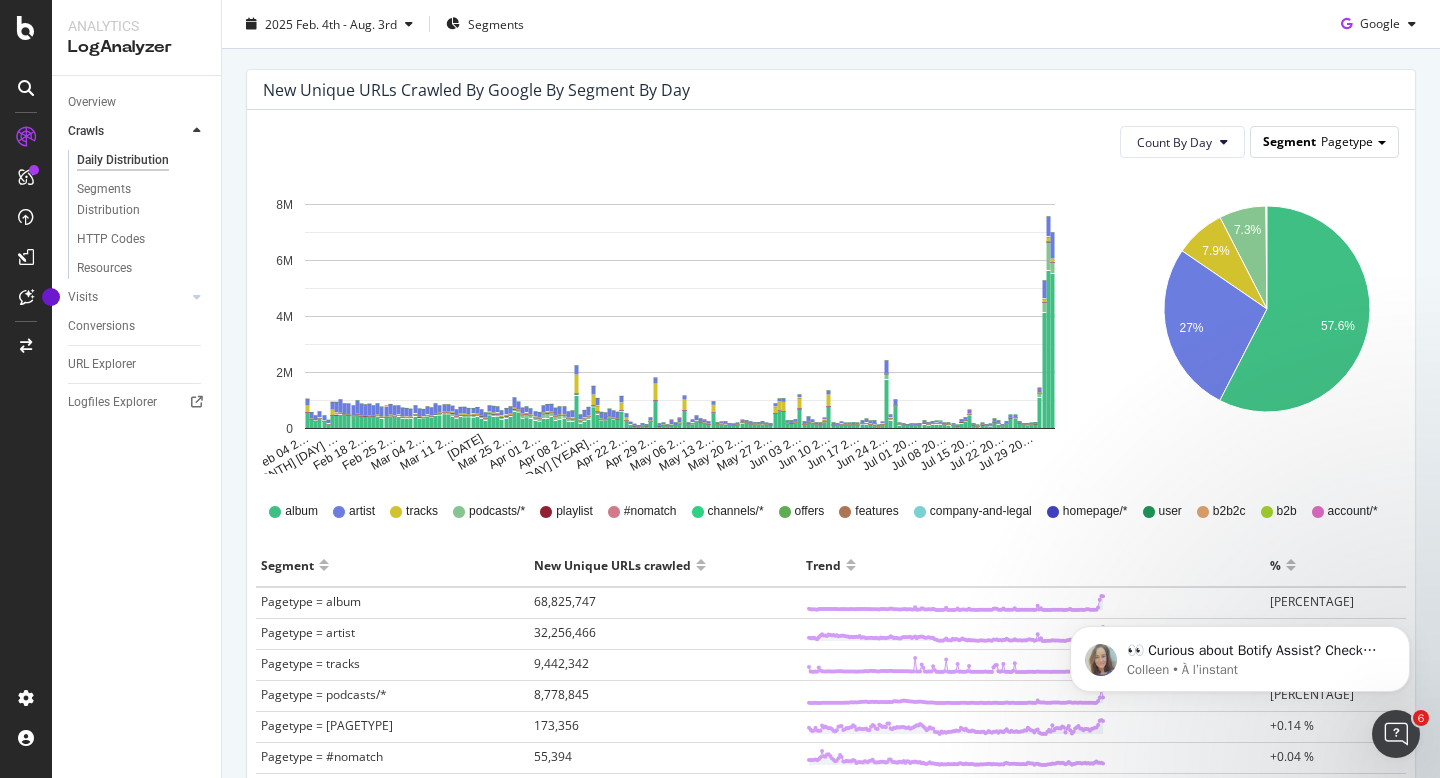 click on "Pagetype" at bounding box center (1347, 141) 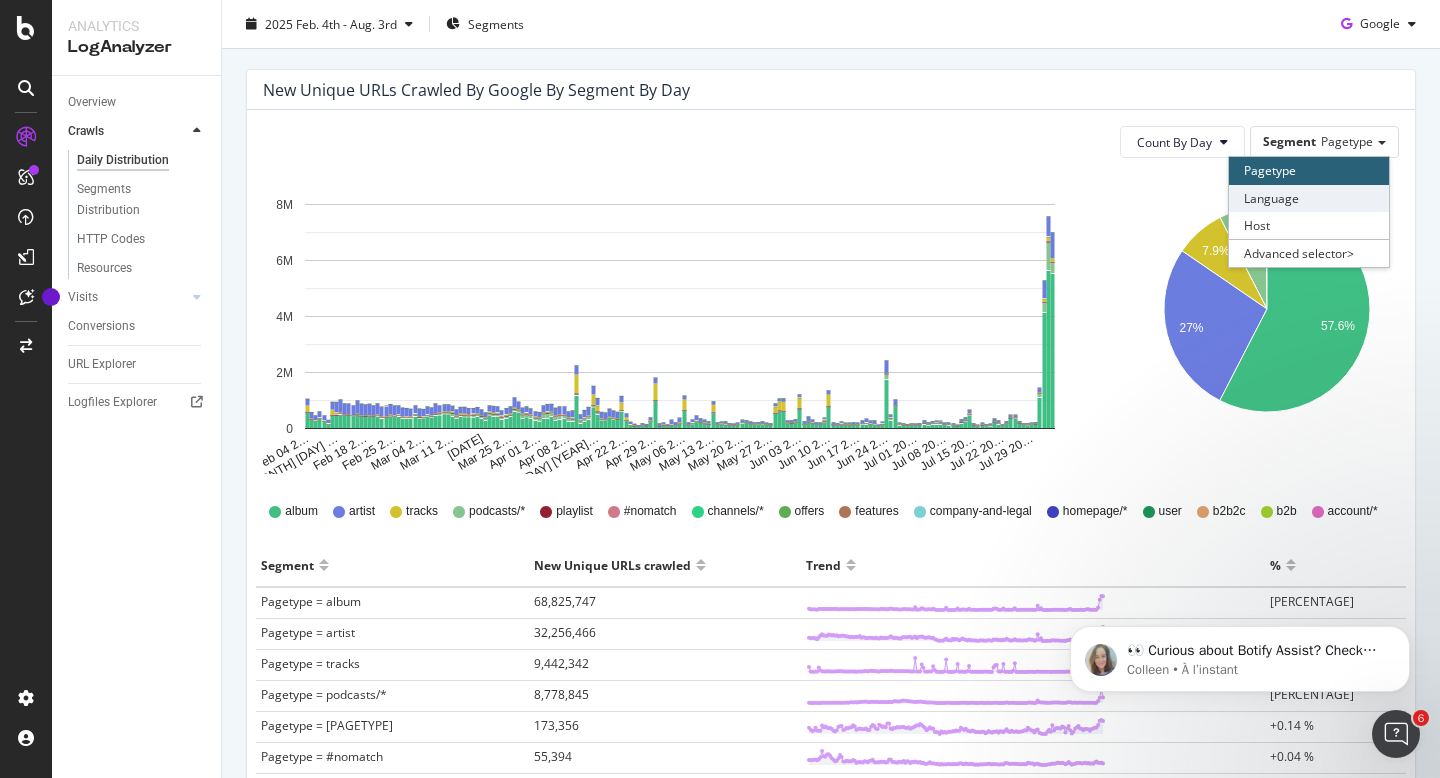 click on "Language" at bounding box center [1309, 198] 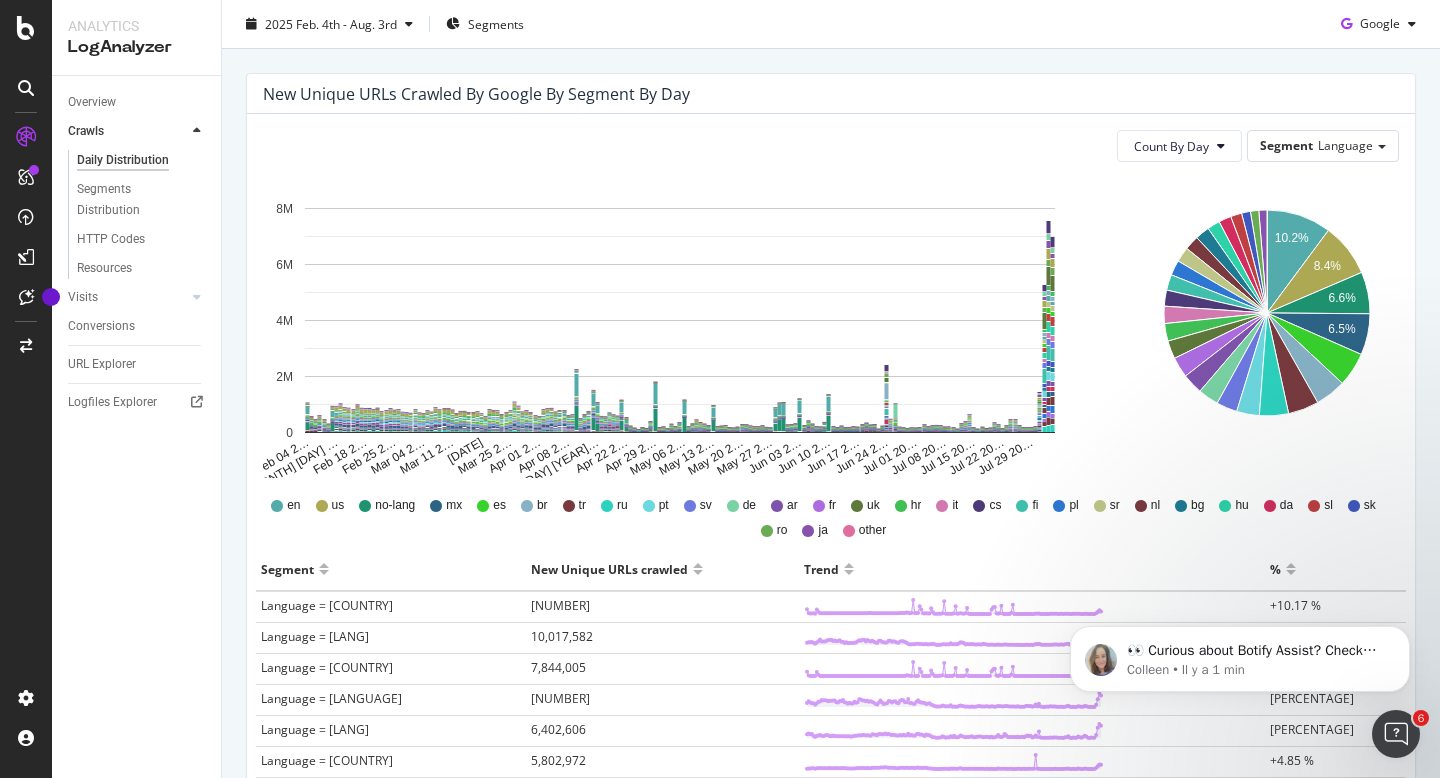 scroll, scrollTop: 132, scrollLeft: 0, axis: vertical 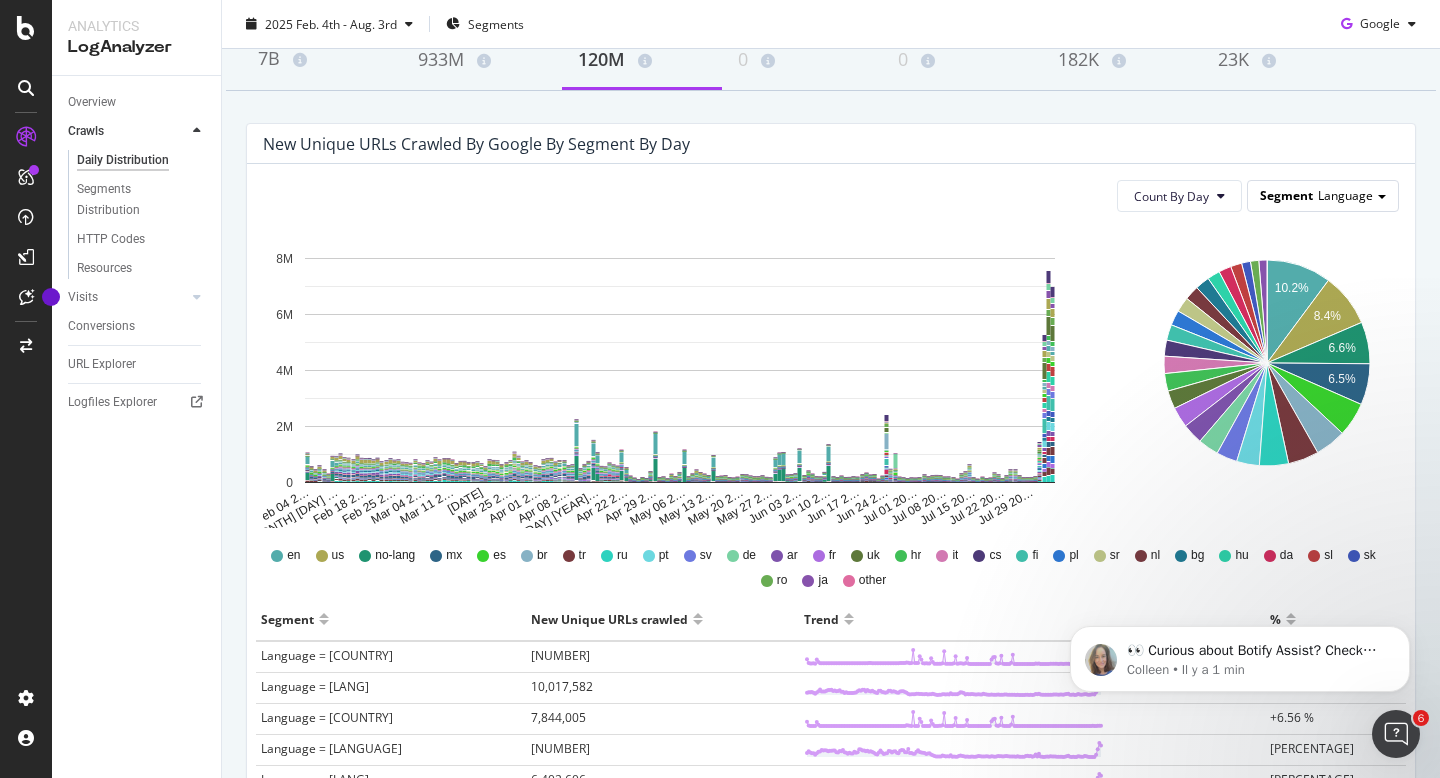 click on "Segment Language" at bounding box center (1323, 195) 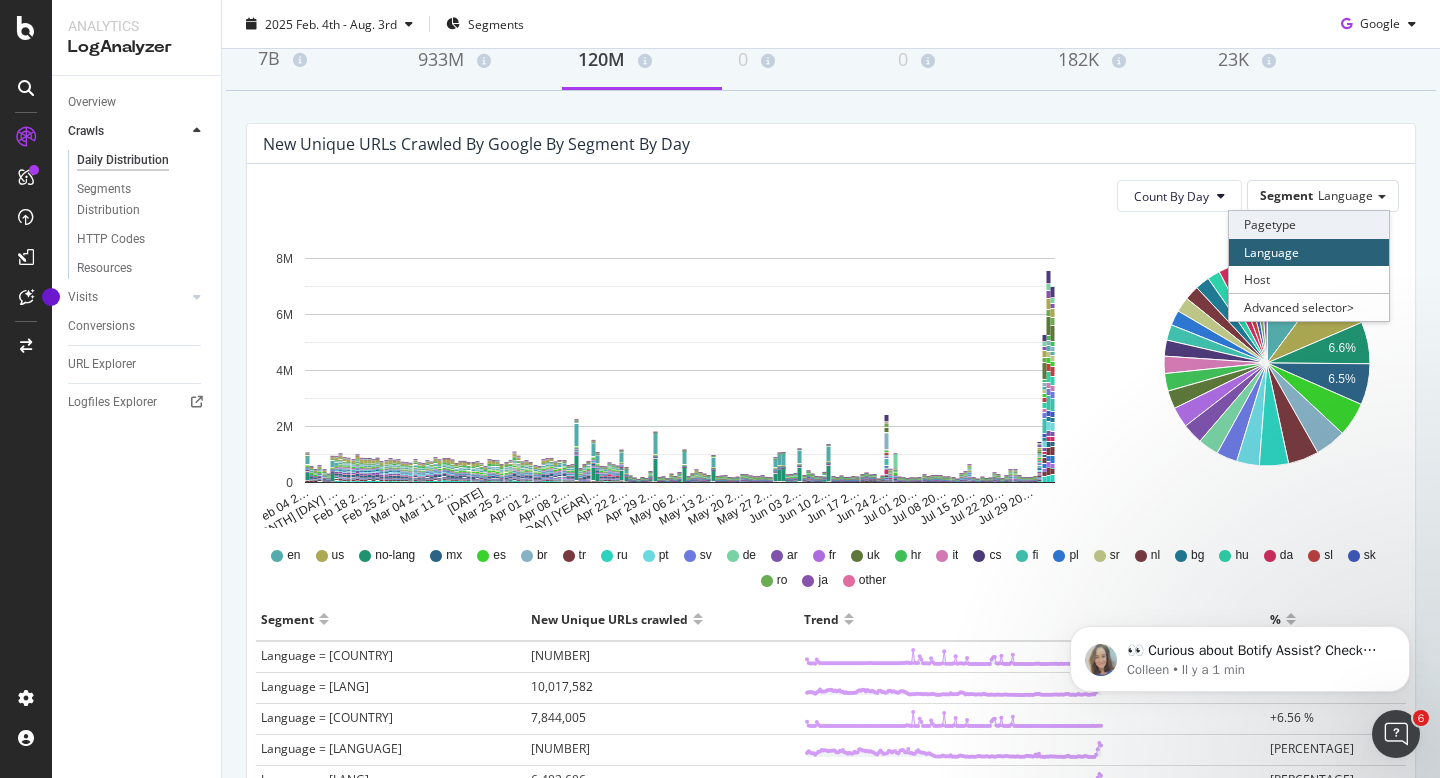 click on "Pagetype" at bounding box center (1309, 224) 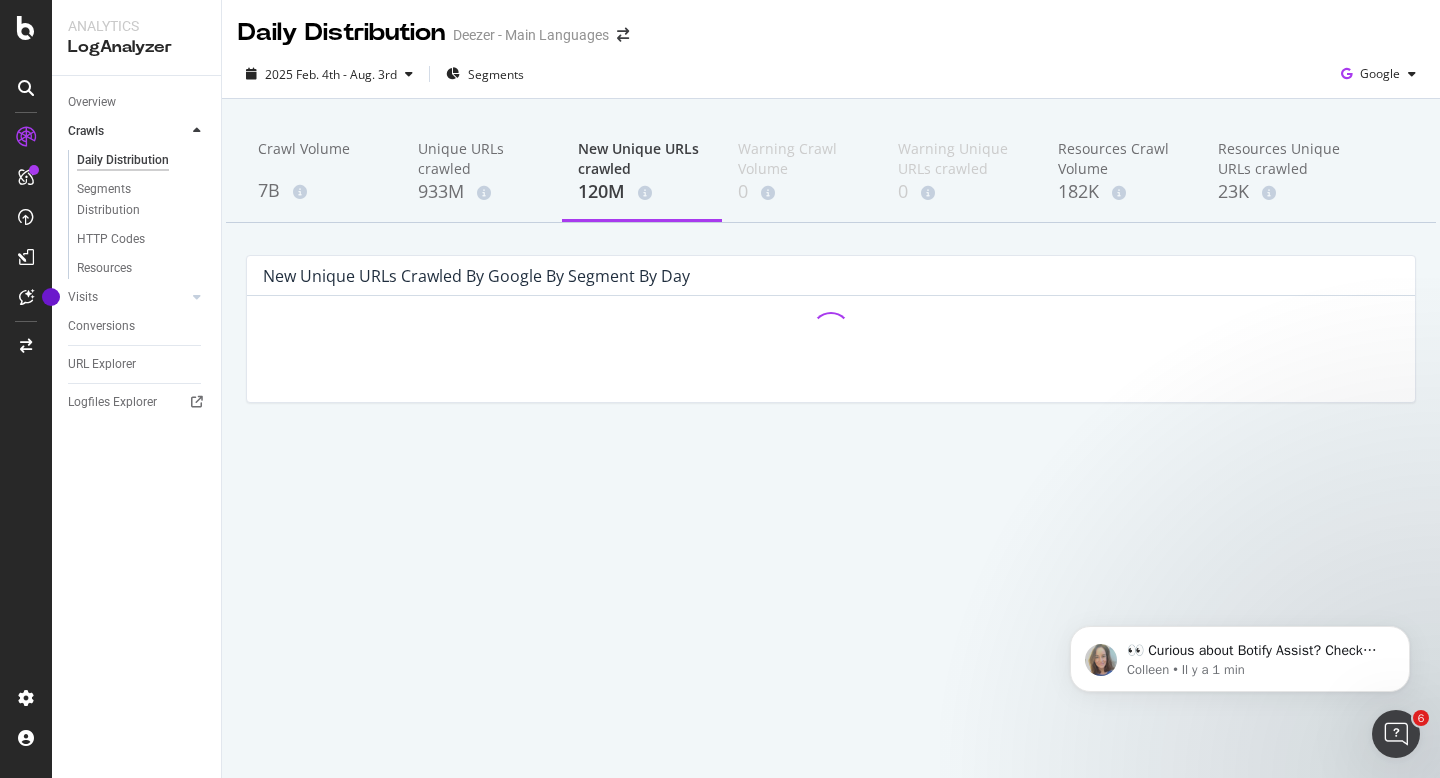 scroll, scrollTop: 0, scrollLeft: 0, axis: both 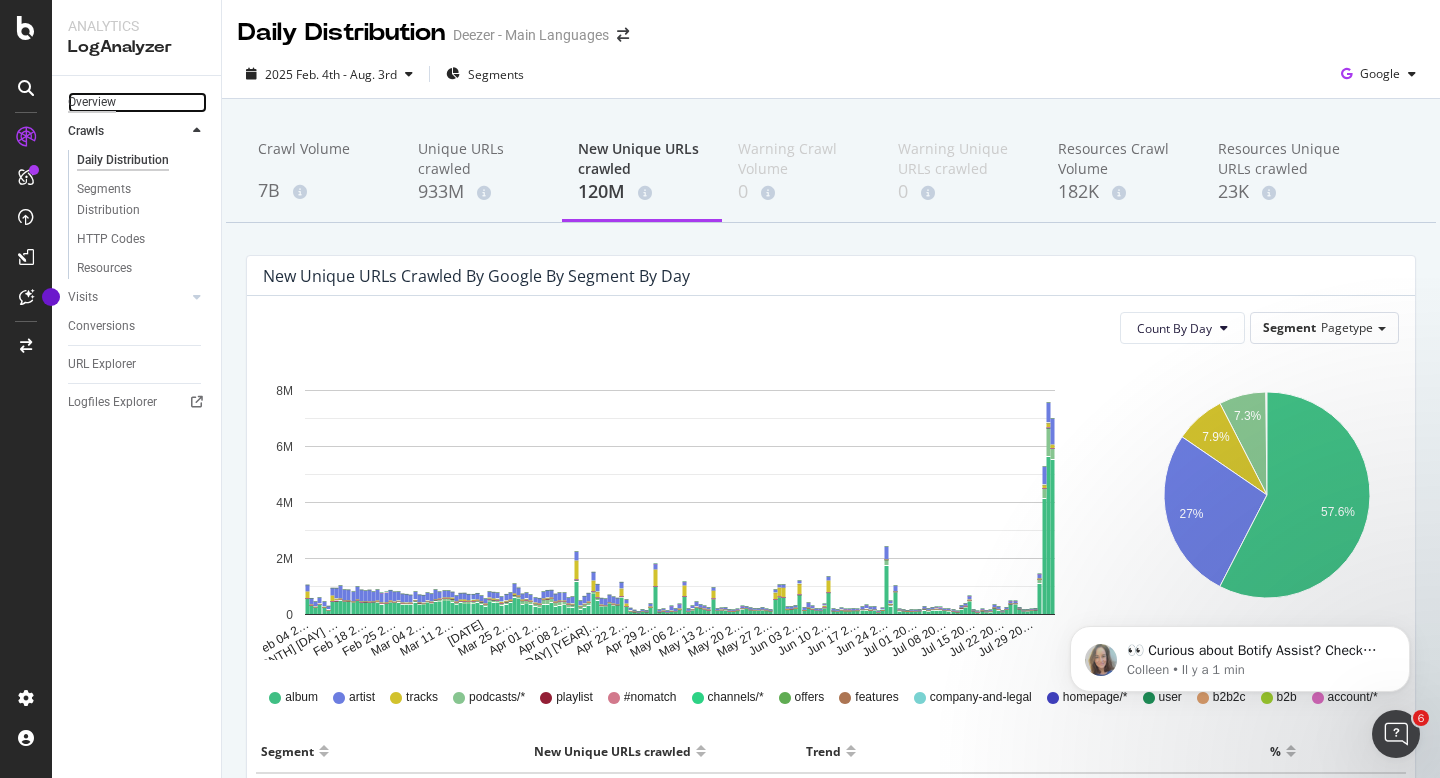 click on "Overview" at bounding box center (92, 102) 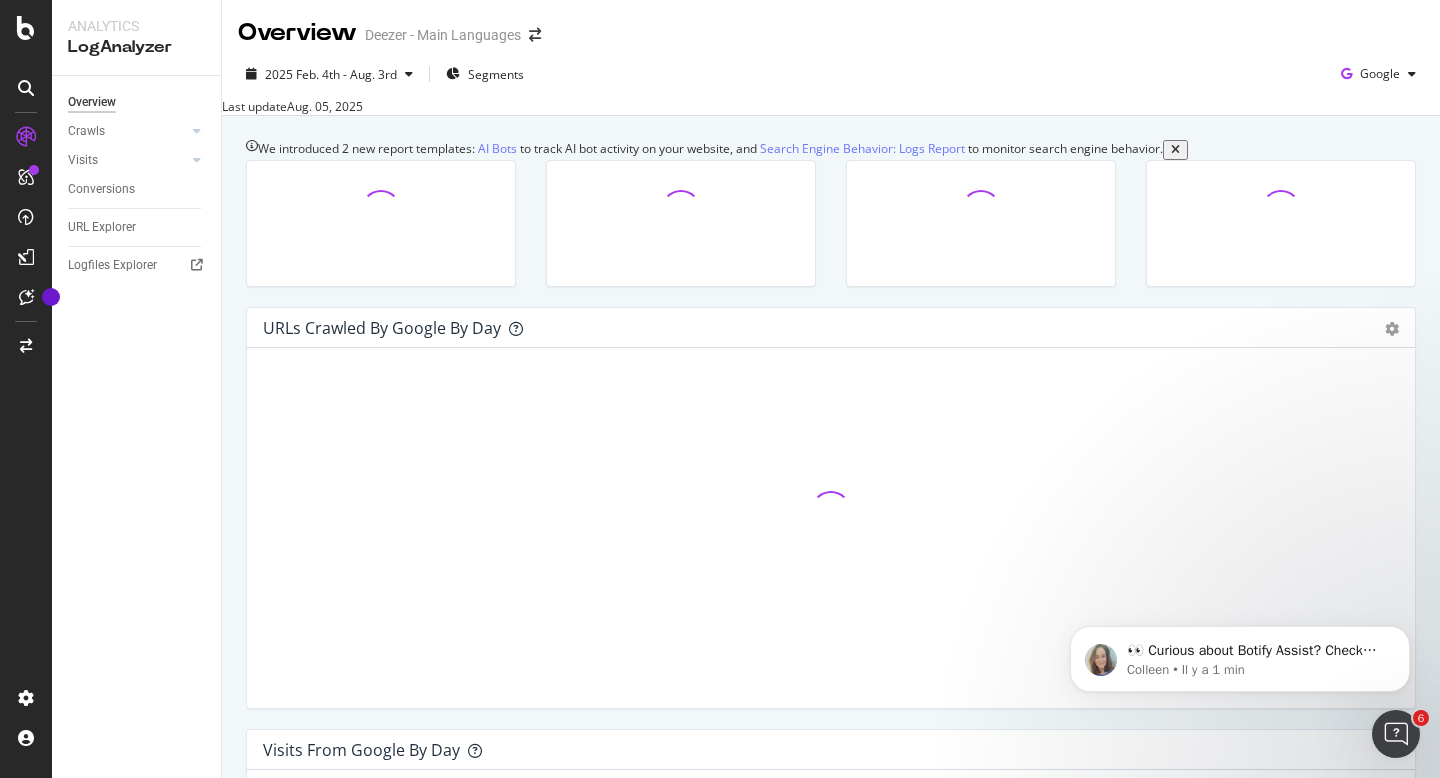 click at bounding box center (5, 788) 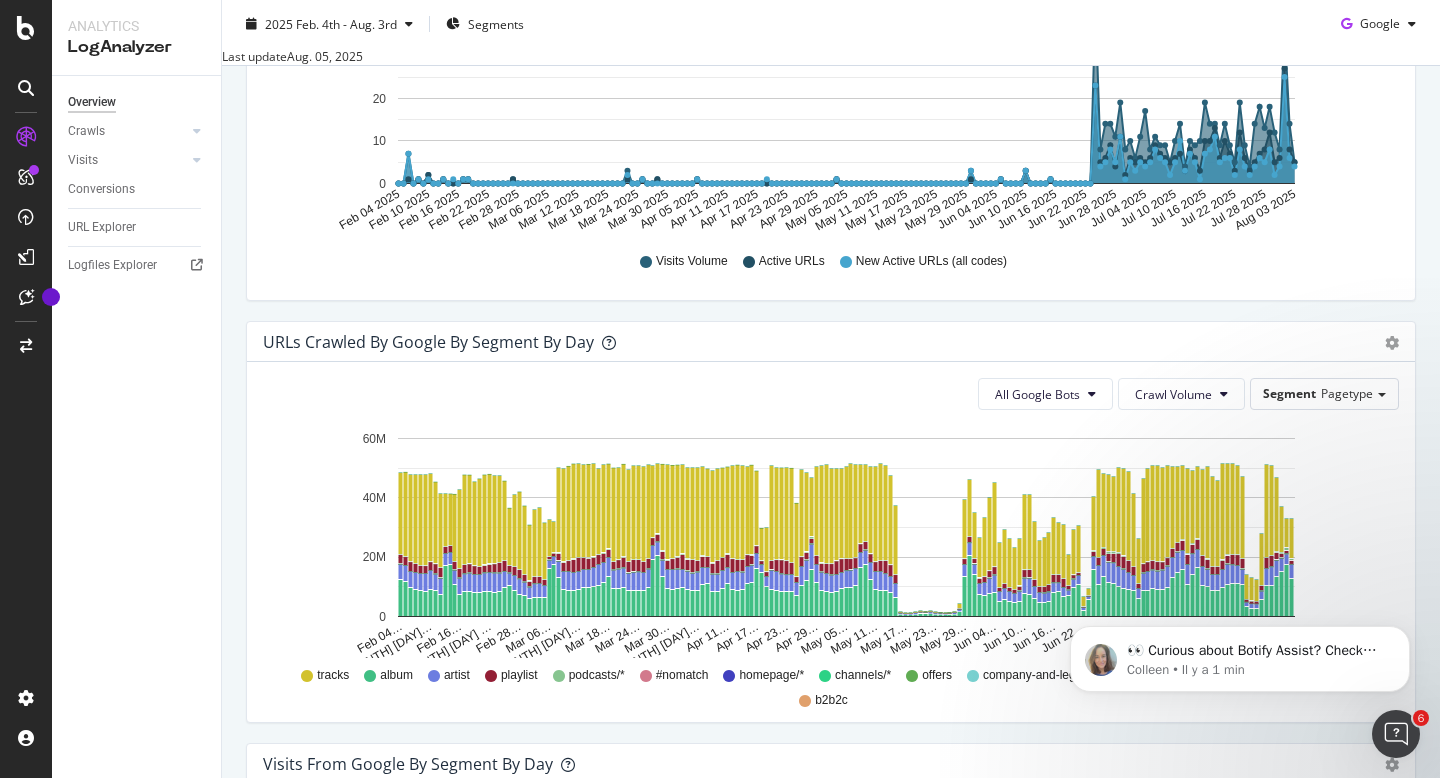 scroll, scrollTop: 1032, scrollLeft: 0, axis: vertical 